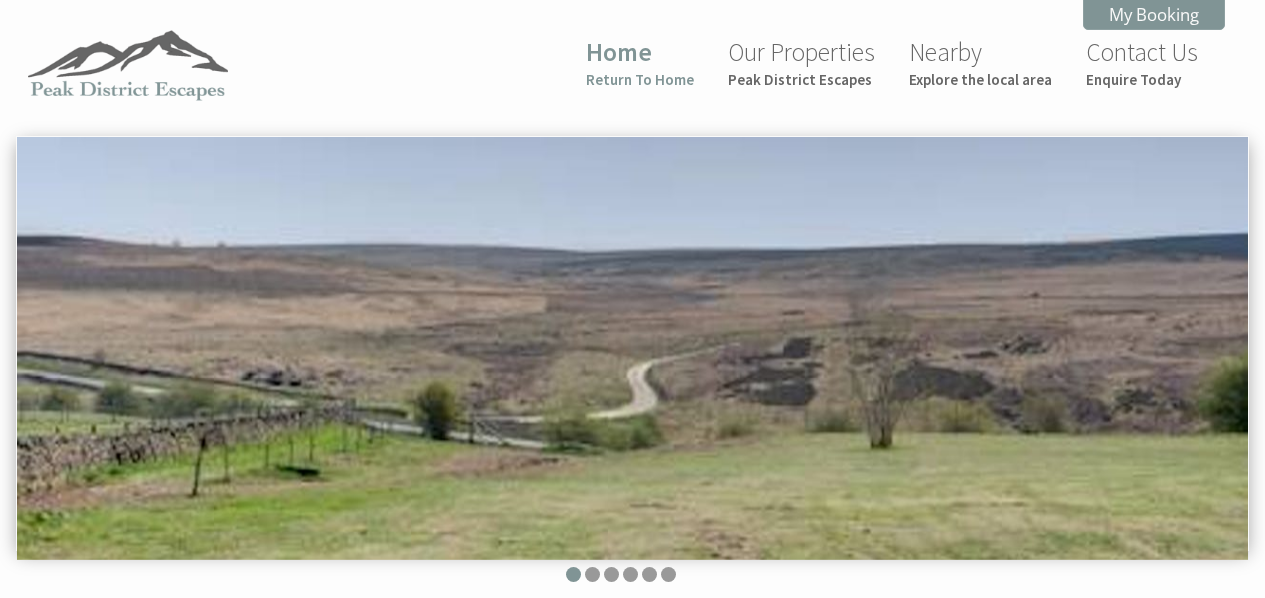 scroll, scrollTop: 0, scrollLeft: 0, axis: both 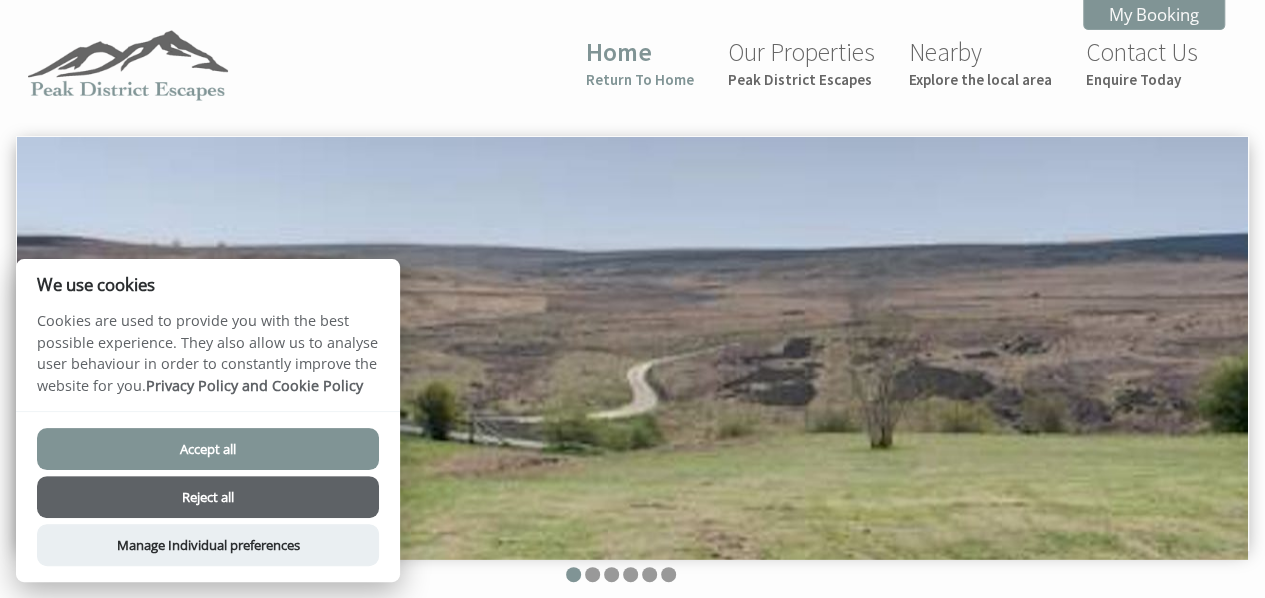 click on "Reject all" at bounding box center (208, 497) 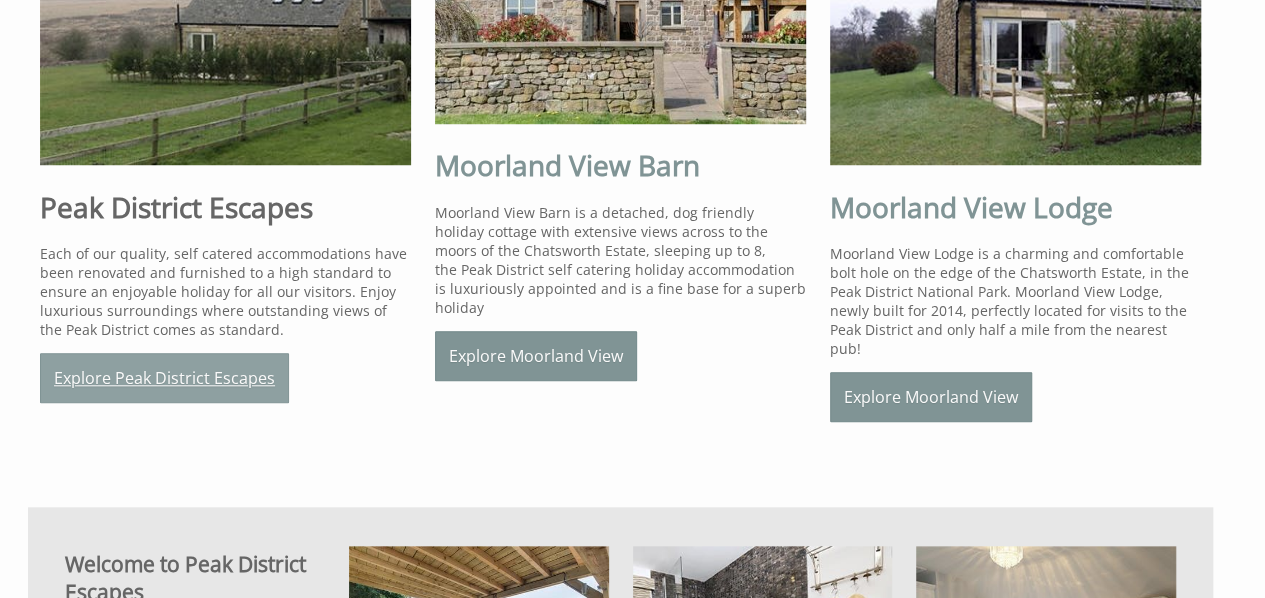 scroll, scrollTop: 748, scrollLeft: 0, axis: vertical 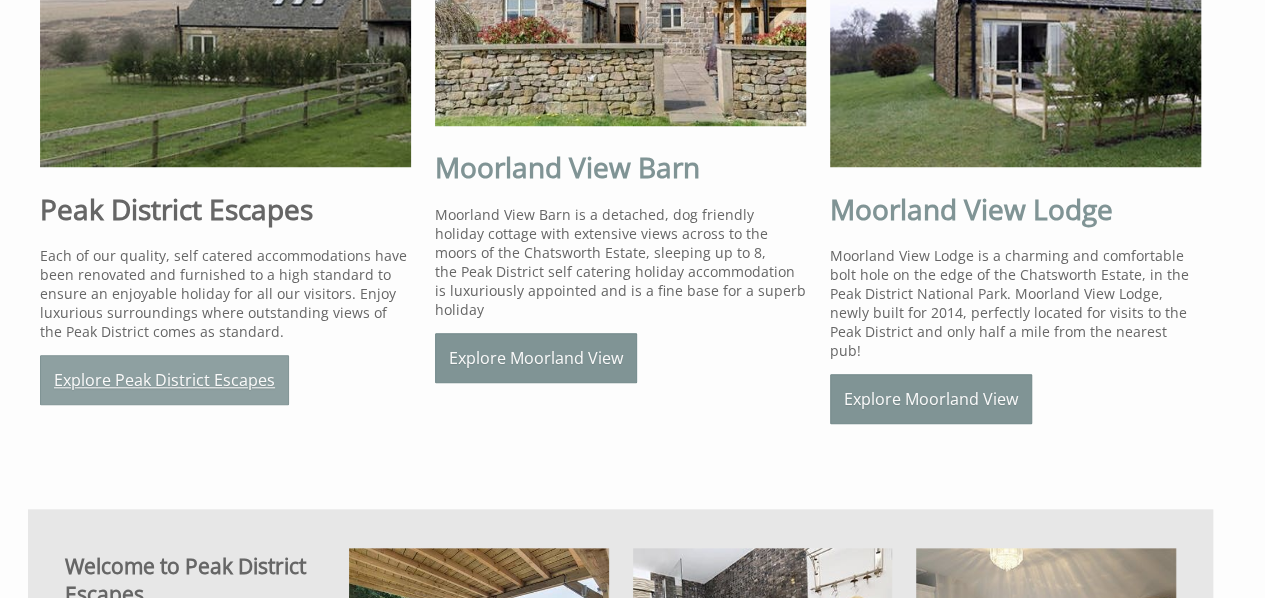 click on "Explore Peak District Escapes" at bounding box center (164, 380) 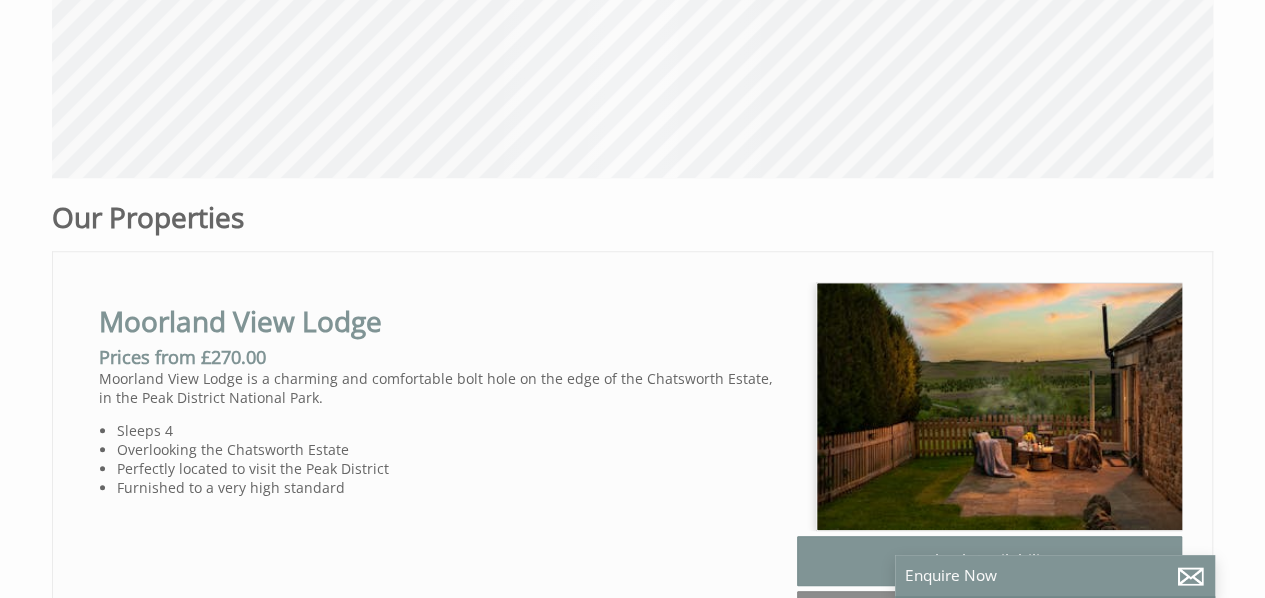 scroll, scrollTop: 0, scrollLeft: 0, axis: both 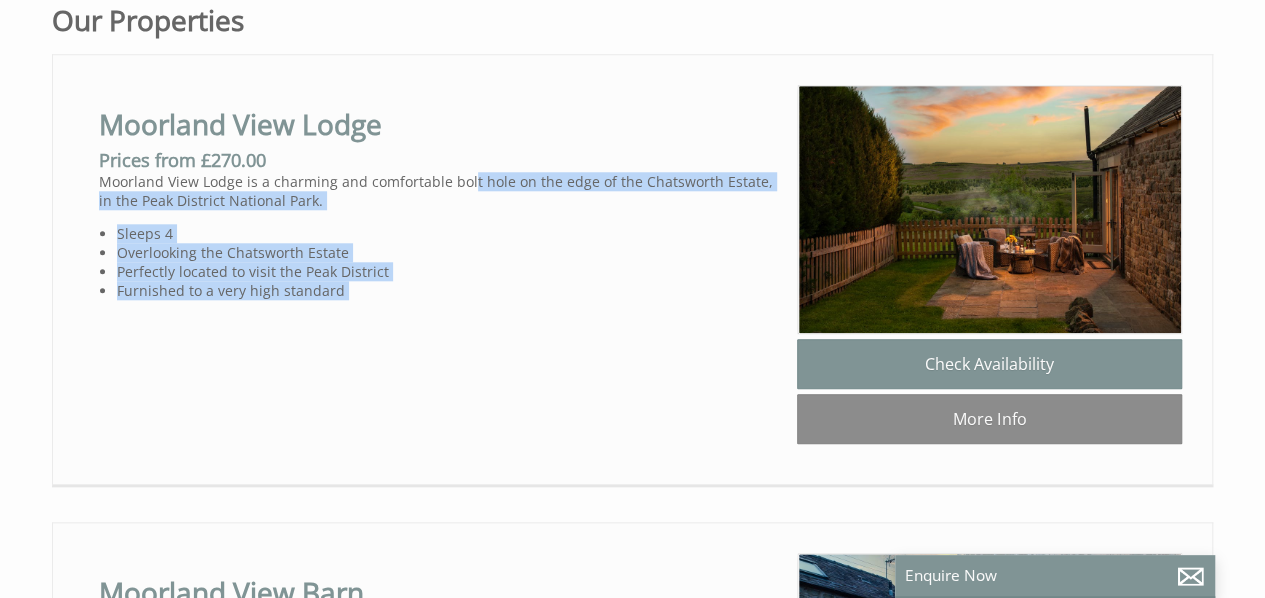 drag, startPoint x: 456, startPoint y: 314, endPoint x: 465, endPoint y: 173, distance: 141.28694 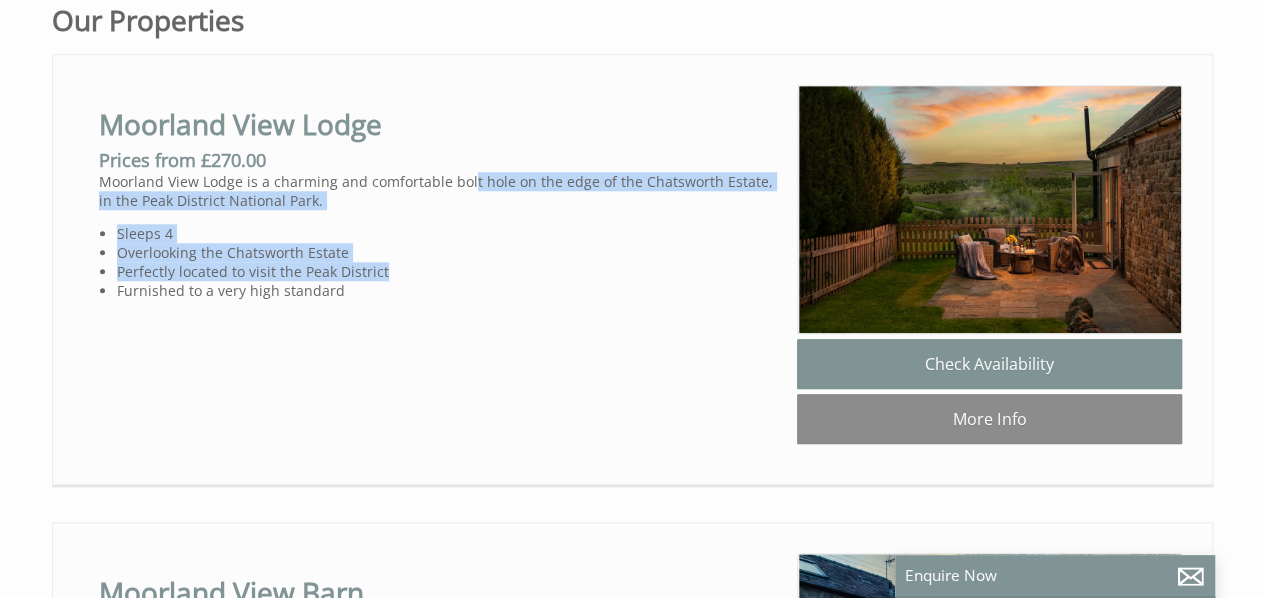 drag, startPoint x: 465, startPoint y: 173, endPoint x: 460, endPoint y: 273, distance: 100.12492 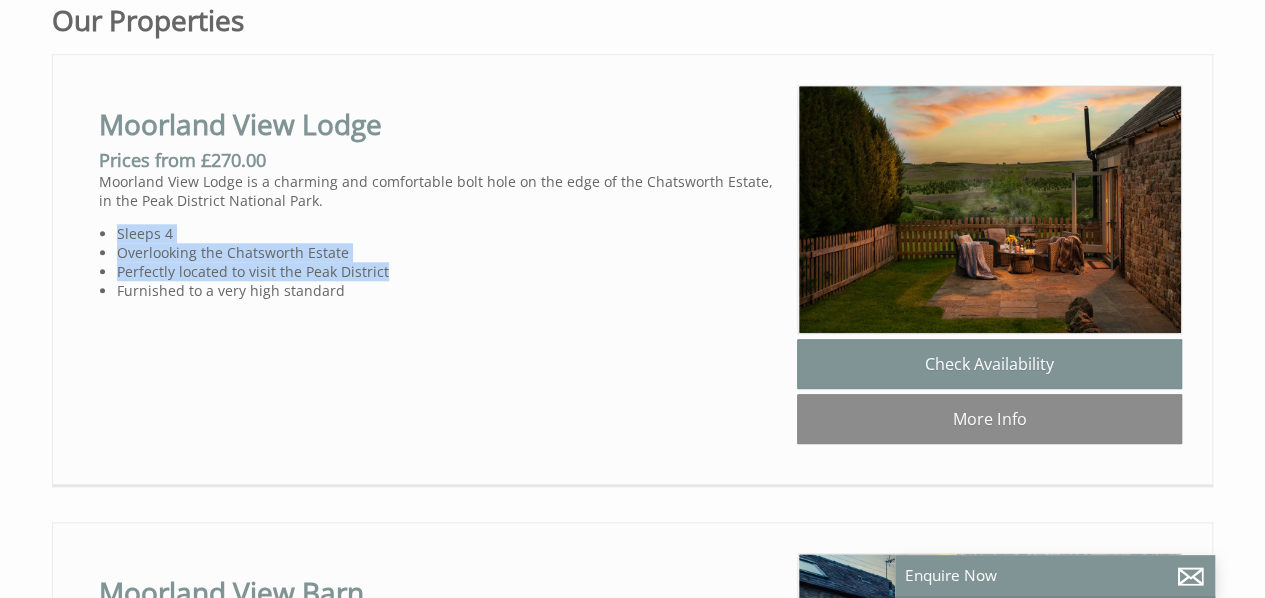 drag, startPoint x: 460, startPoint y: 273, endPoint x: 483, endPoint y: 193, distance: 83.240616 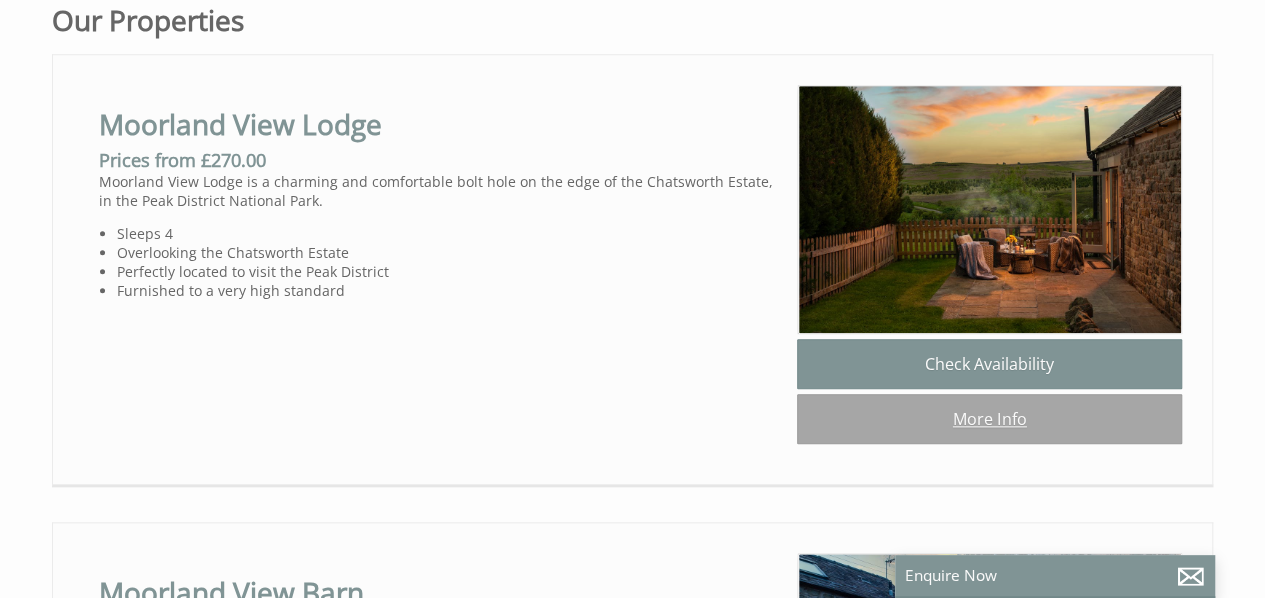click on "More Info" at bounding box center [989, 419] 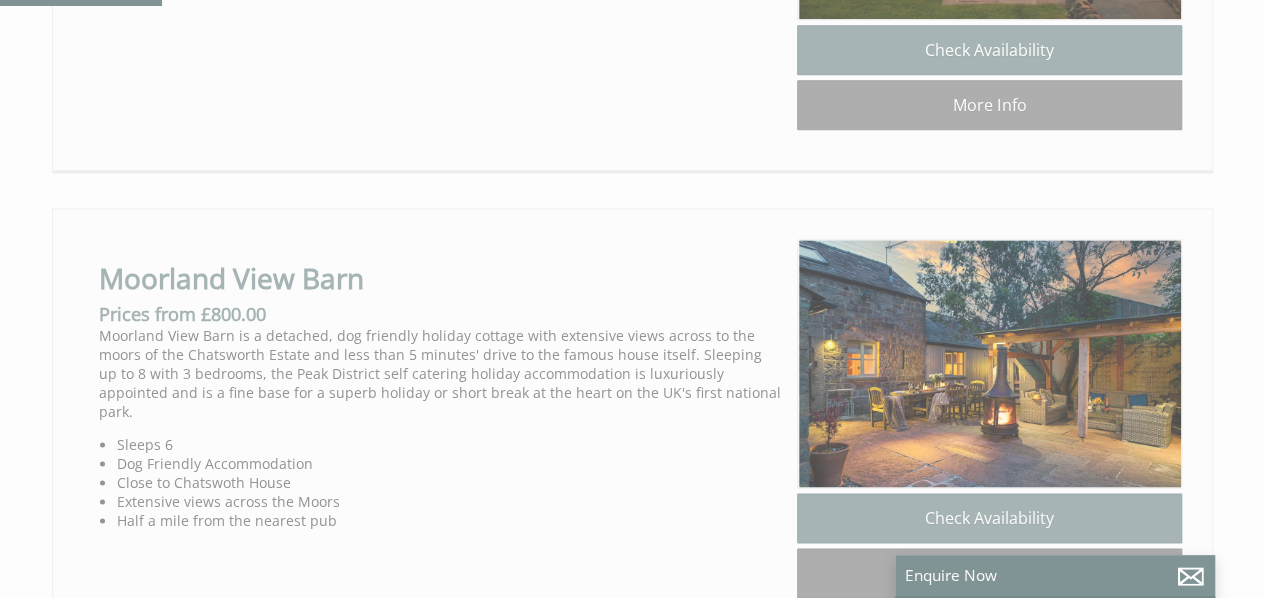 scroll, scrollTop: 1263, scrollLeft: 0, axis: vertical 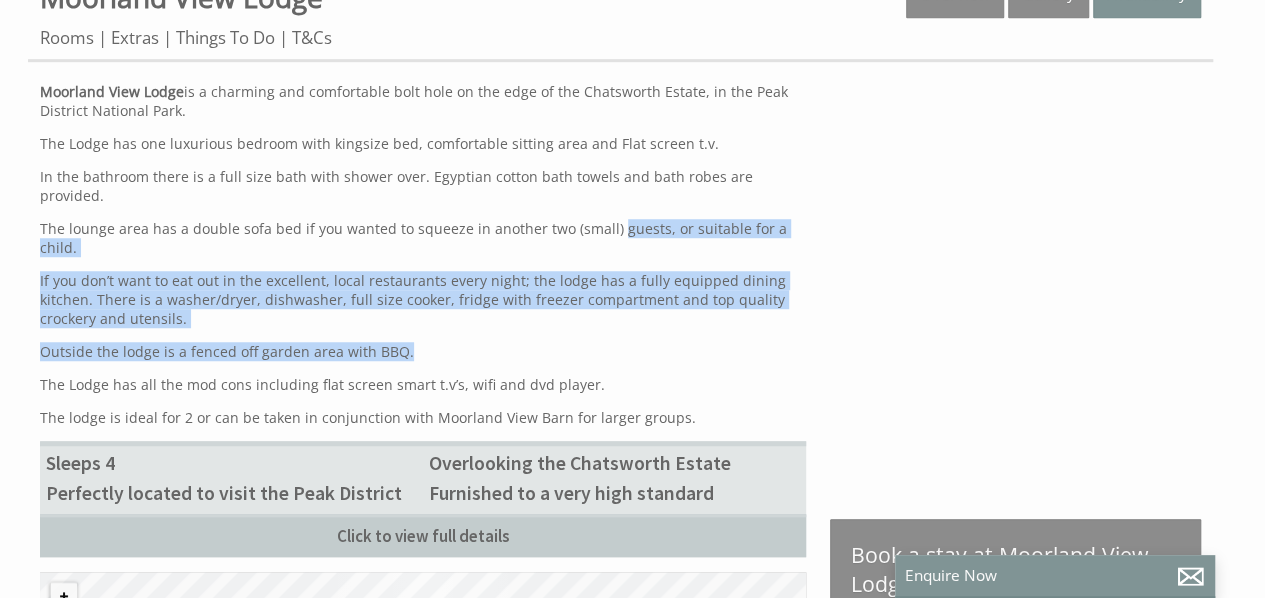 drag, startPoint x: 606, startPoint y: 209, endPoint x: 647, endPoint y: 297, distance: 97.082436 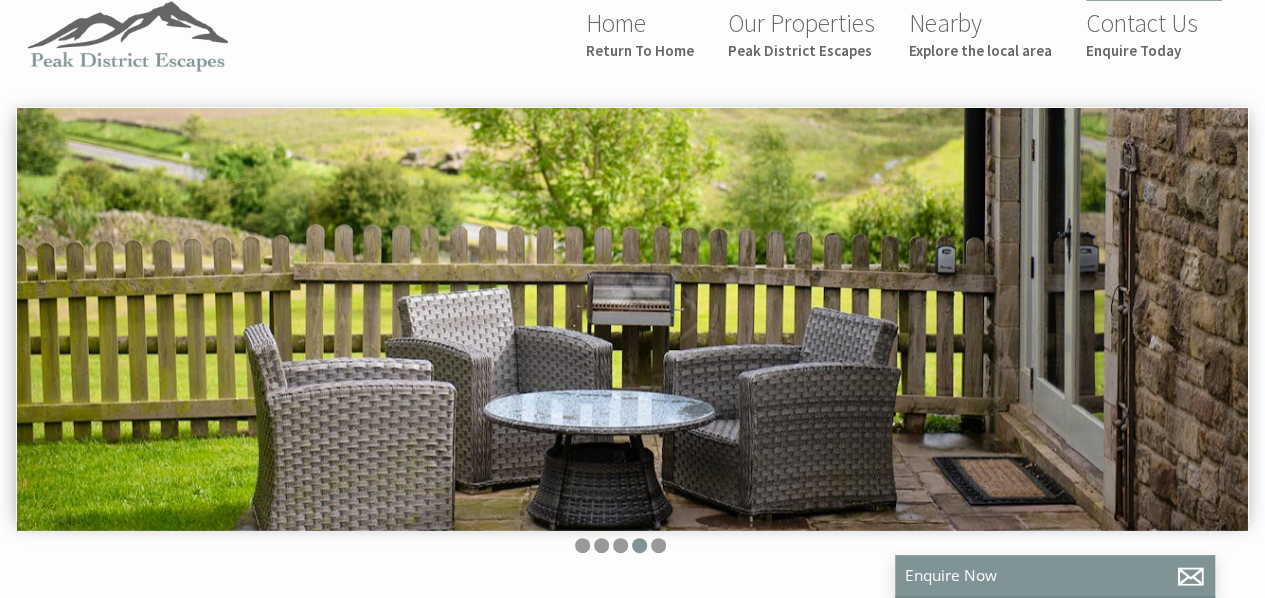 scroll, scrollTop: 26, scrollLeft: 0, axis: vertical 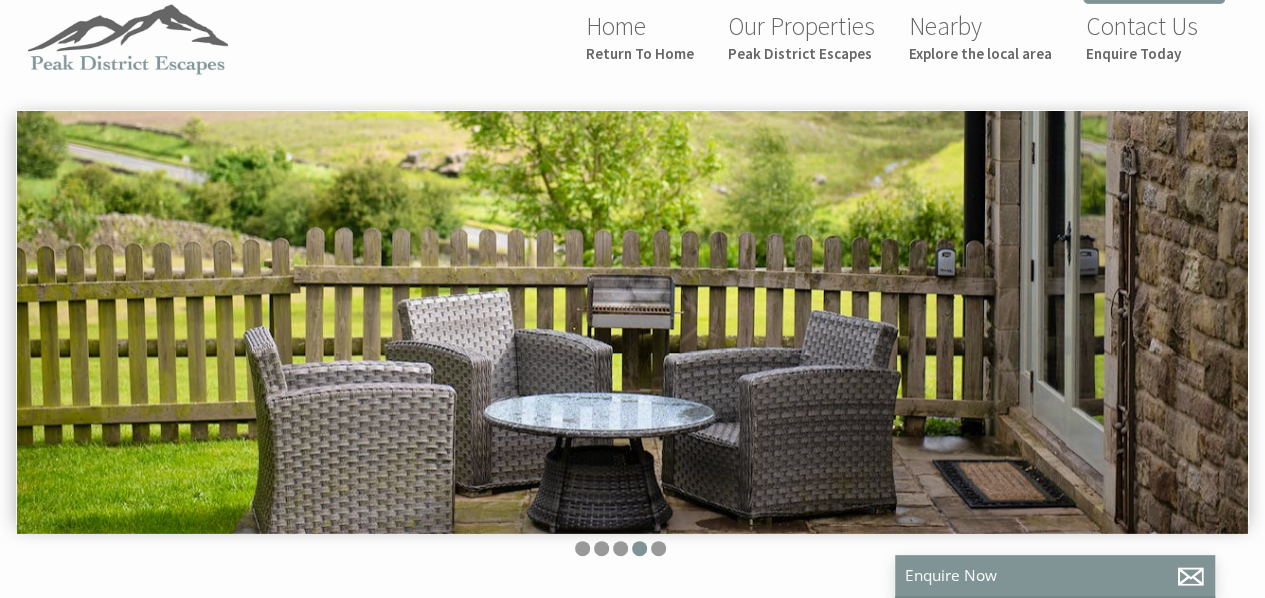 click at bounding box center (632, 322) 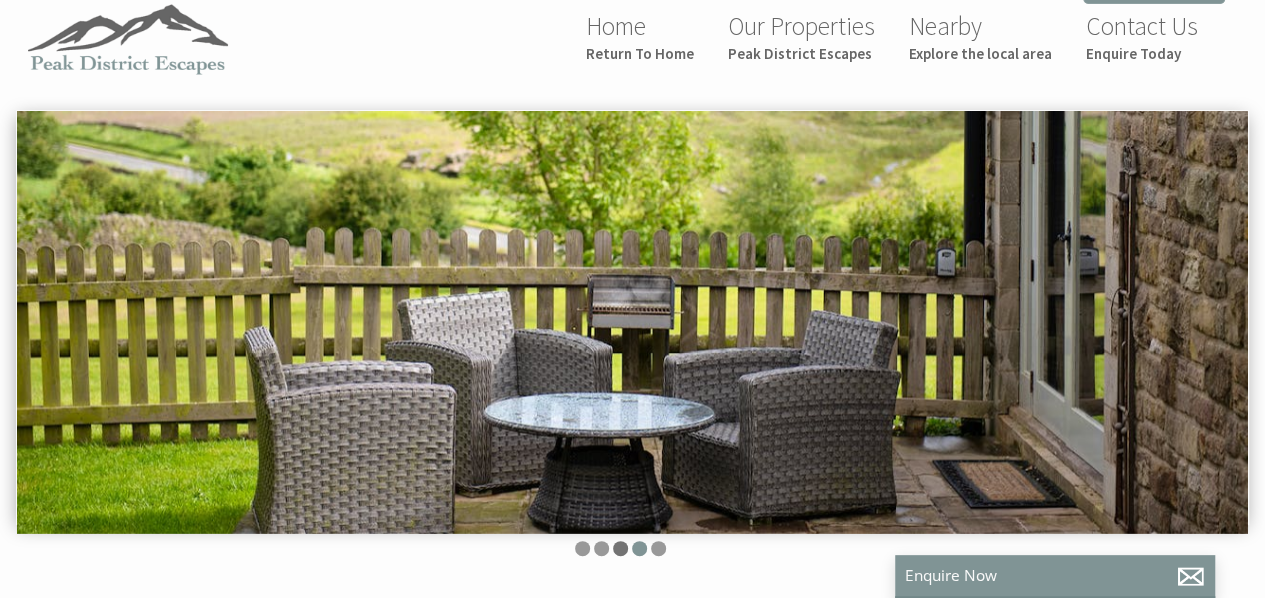 click at bounding box center [620, 548] 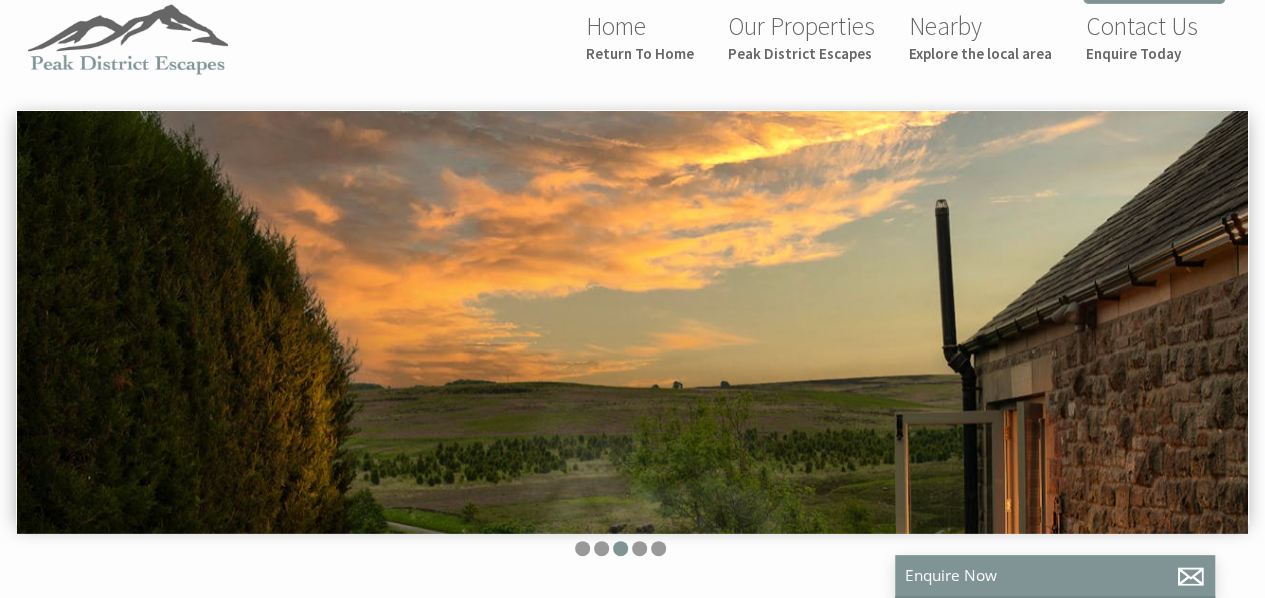 click at bounding box center [620, 550] 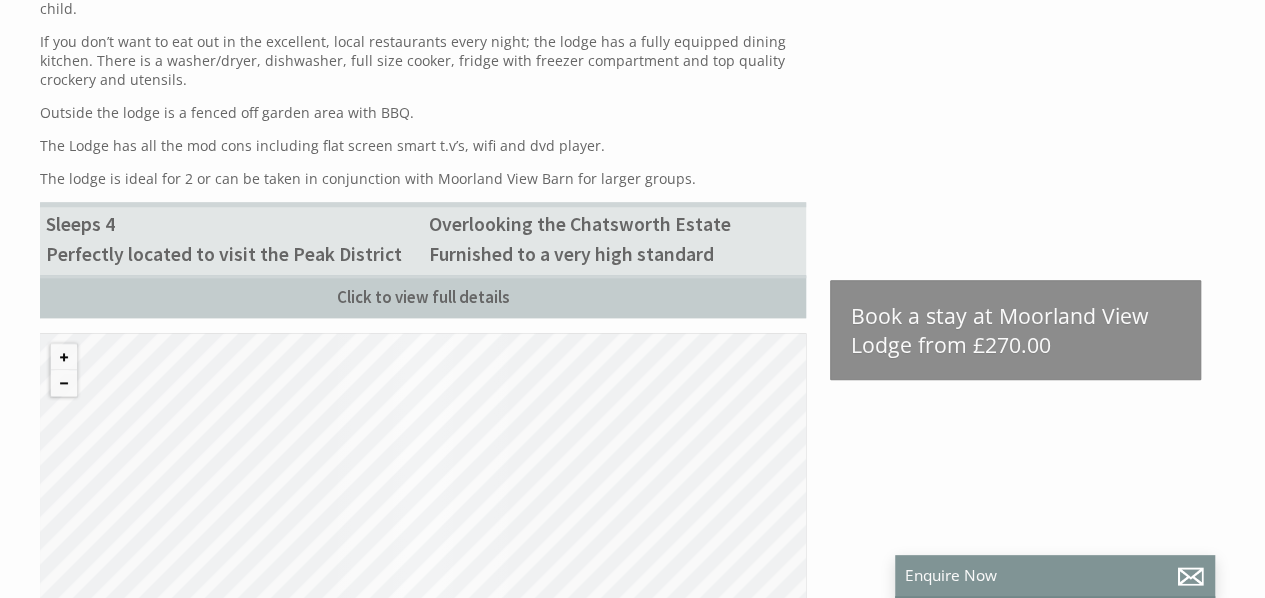 scroll, scrollTop: 898, scrollLeft: 0, axis: vertical 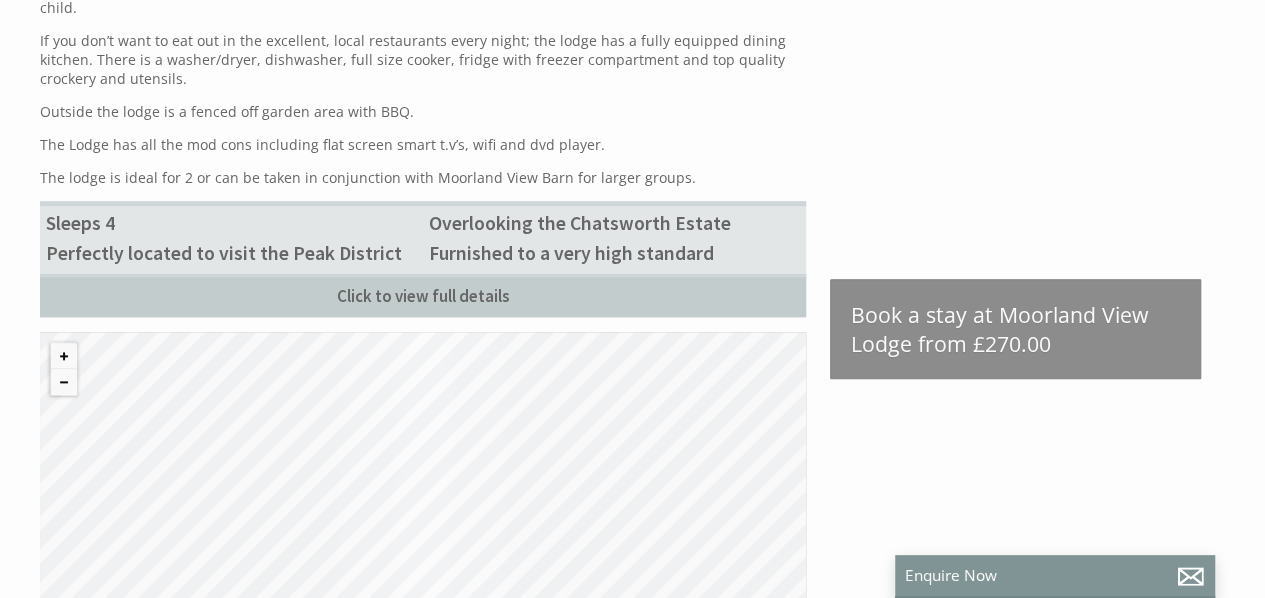 drag, startPoint x: 818, startPoint y: 315, endPoint x: 1134, endPoint y: 414, distance: 331.145 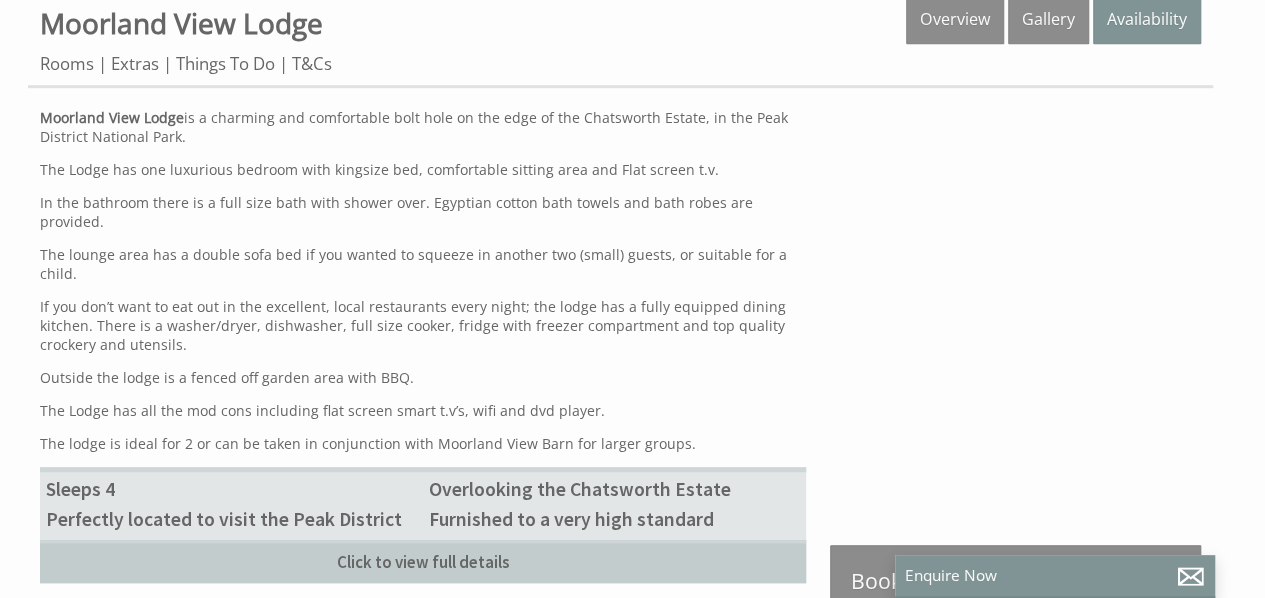 scroll, scrollTop: 627, scrollLeft: 0, axis: vertical 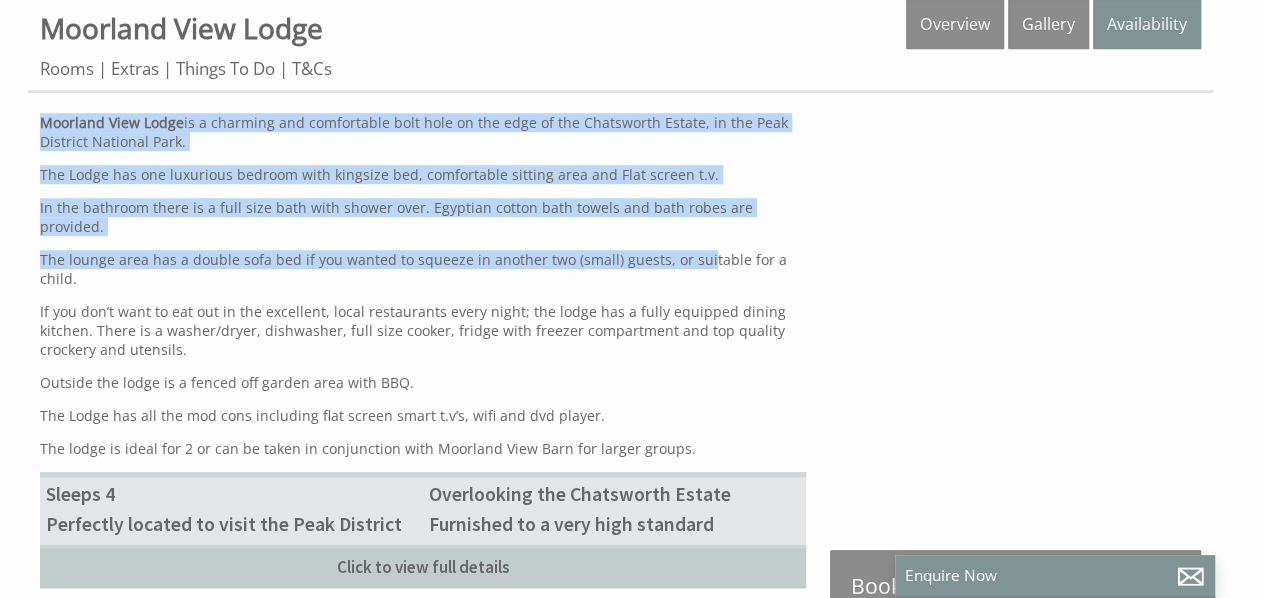 drag, startPoint x: 812, startPoint y: 86, endPoint x: 692, endPoint y: 228, distance: 185.91396 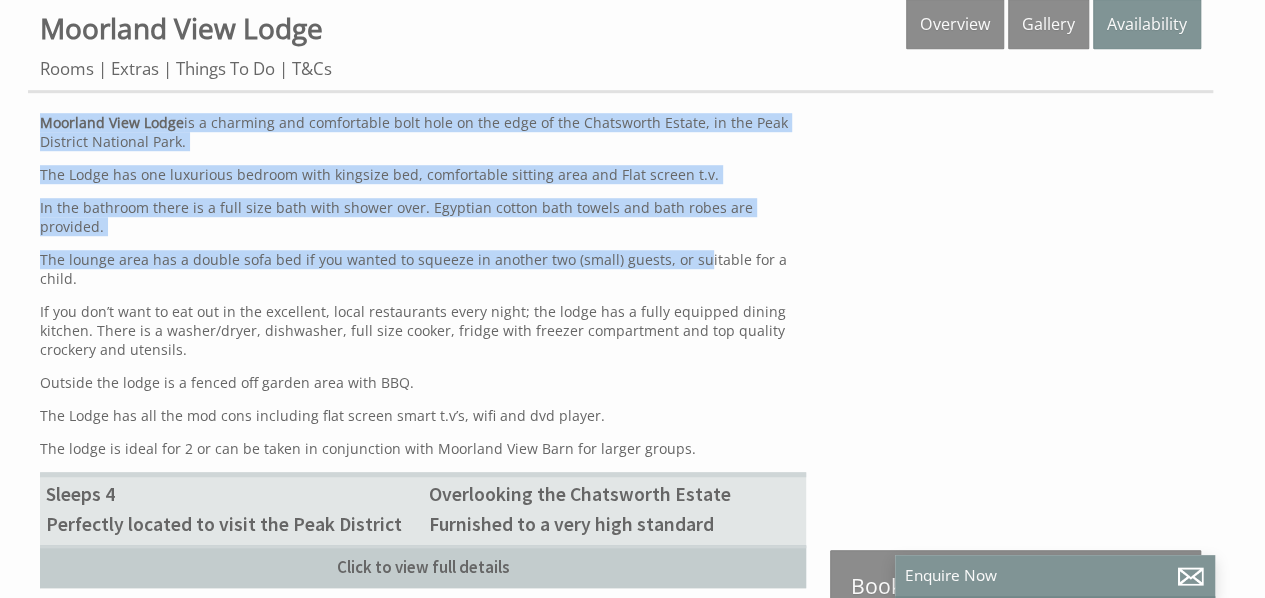 click on "The lounge area has a double sofa bed if you wanted to squeeze in another two (small) guests, or suitable for a child." at bounding box center (423, 269) 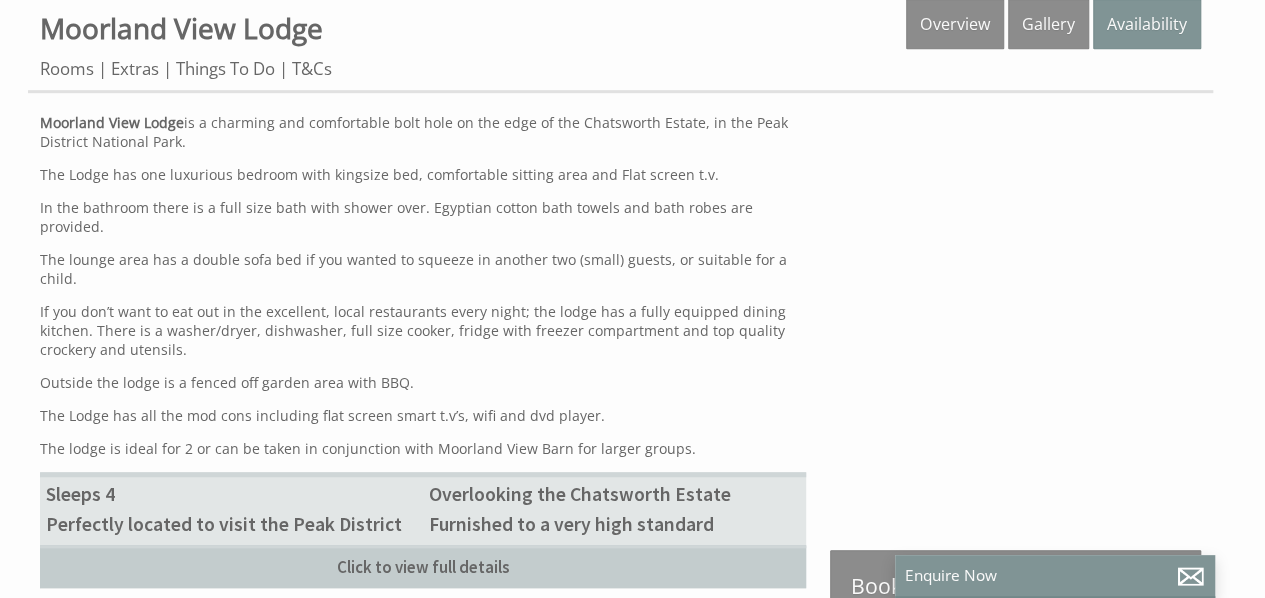 drag, startPoint x: 692, startPoint y: 228, endPoint x: 617, endPoint y: 137, distance: 117.923706 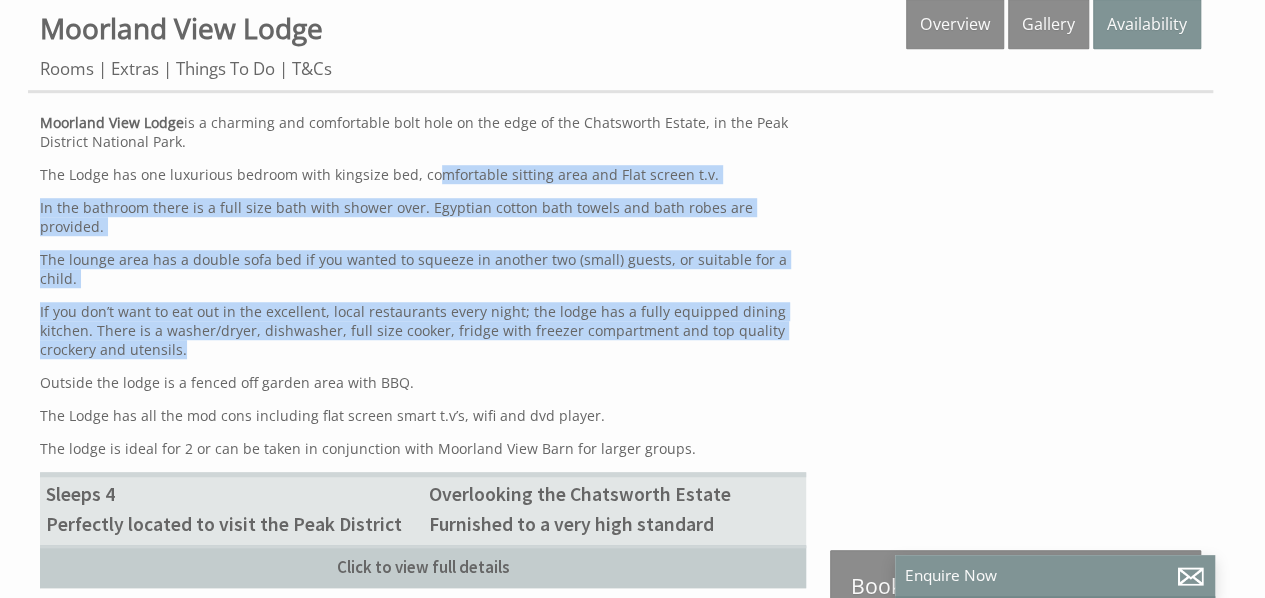 drag, startPoint x: 456, startPoint y: 307, endPoint x: 411, endPoint y: 63, distance: 248.1149 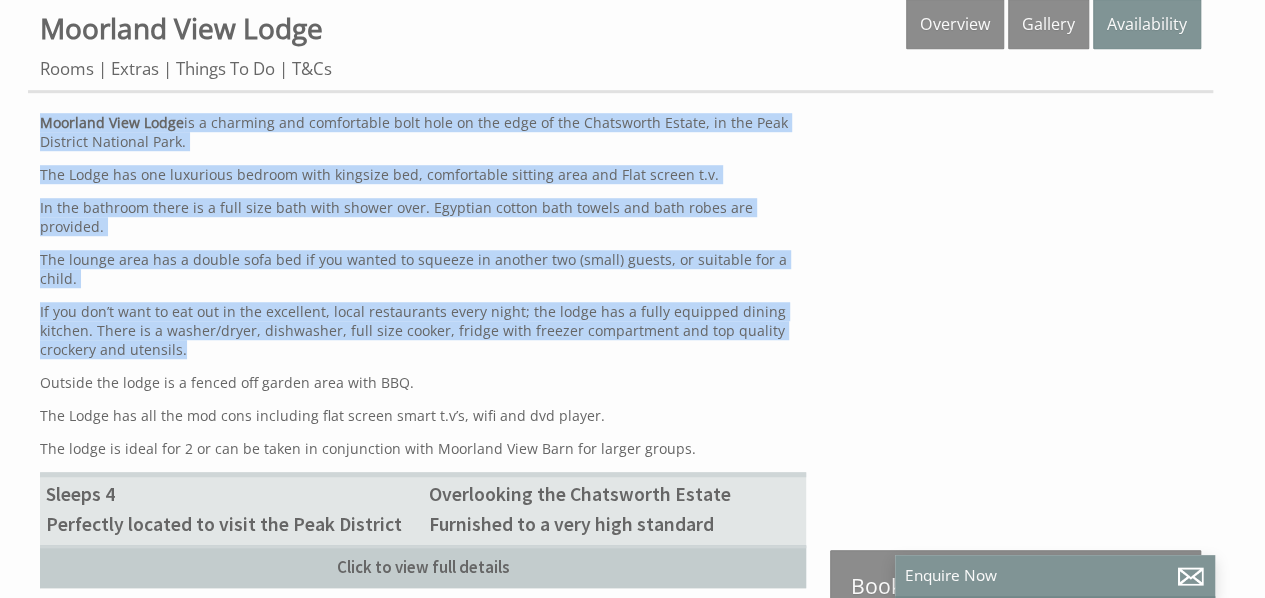 click on "Rooms
Extras
Things To Do
T&Cs" at bounding box center [620, 68] 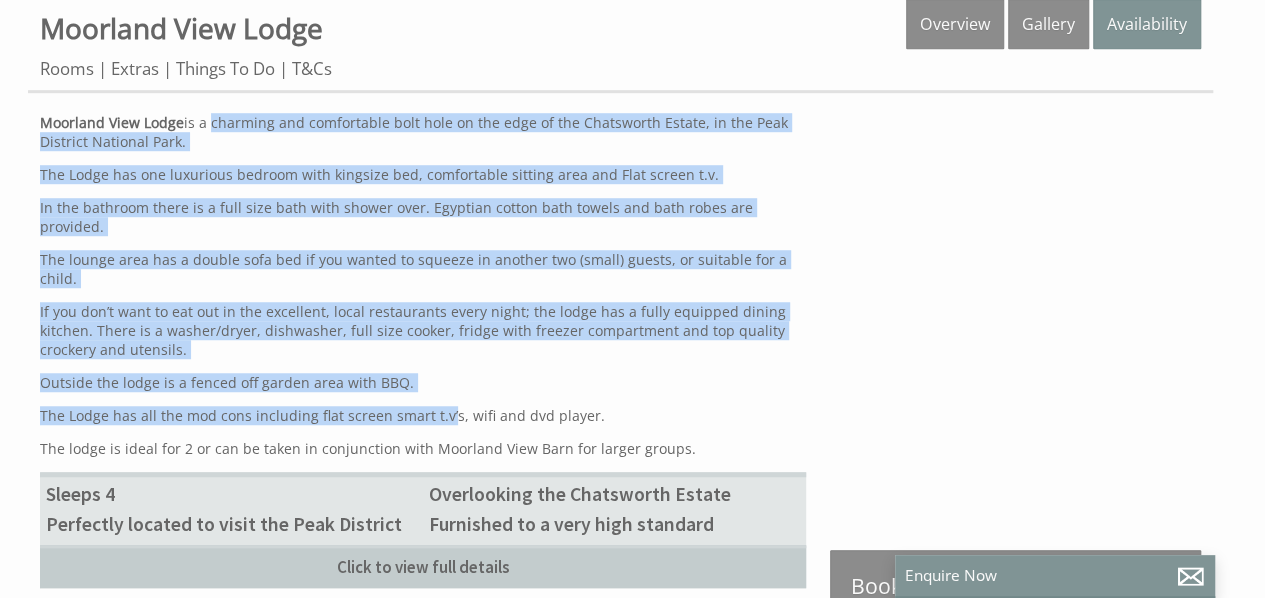 drag, startPoint x: 207, startPoint y: 117, endPoint x: 446, endPoint y: 361, distance: 341.55087 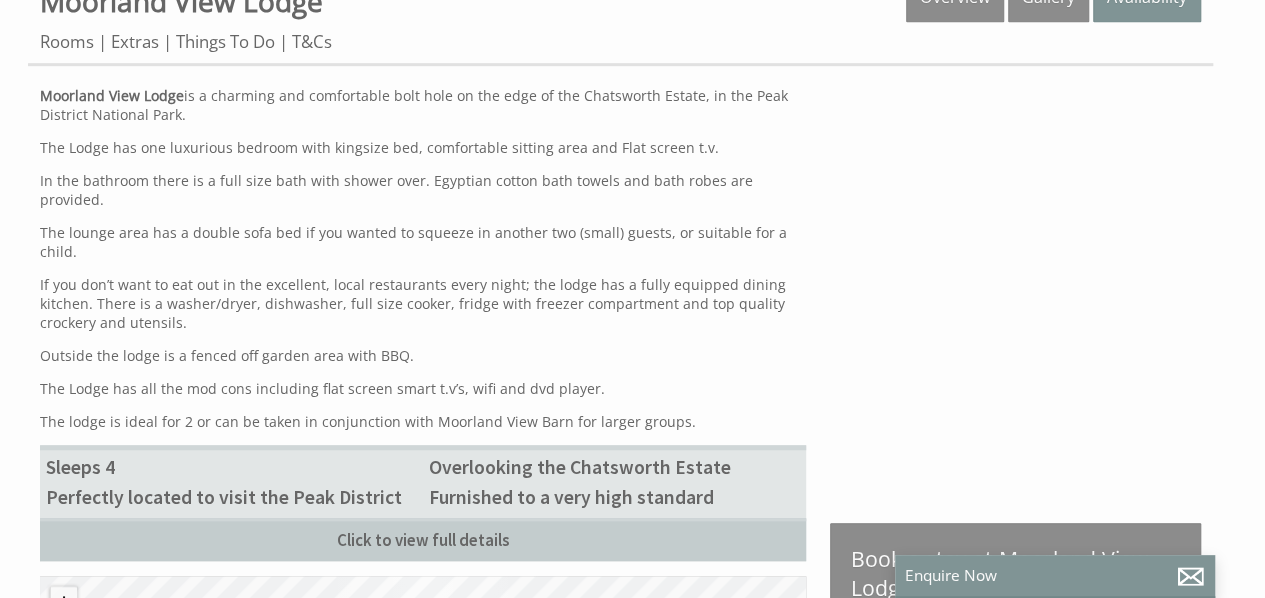 scroll, scrollTop: 655, scrollLeft: 0, axis: vertical 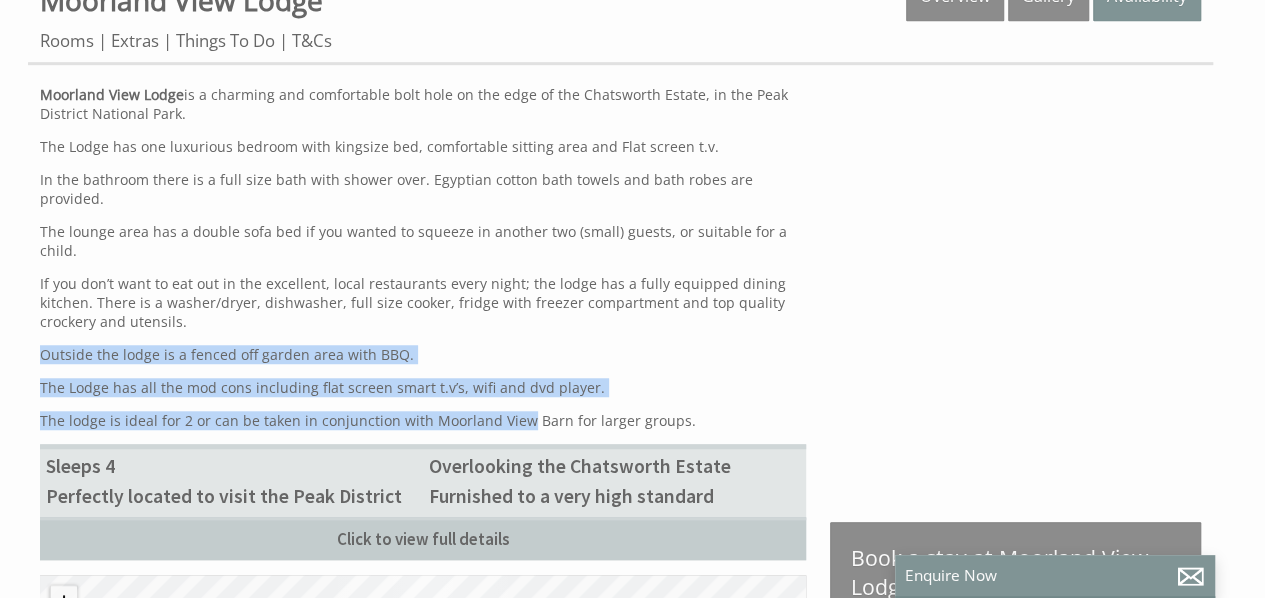 drag, startPoint x: 518, startPoint y: 361, endPoint x: 525, endPoint y: 278, distance: 83.294655 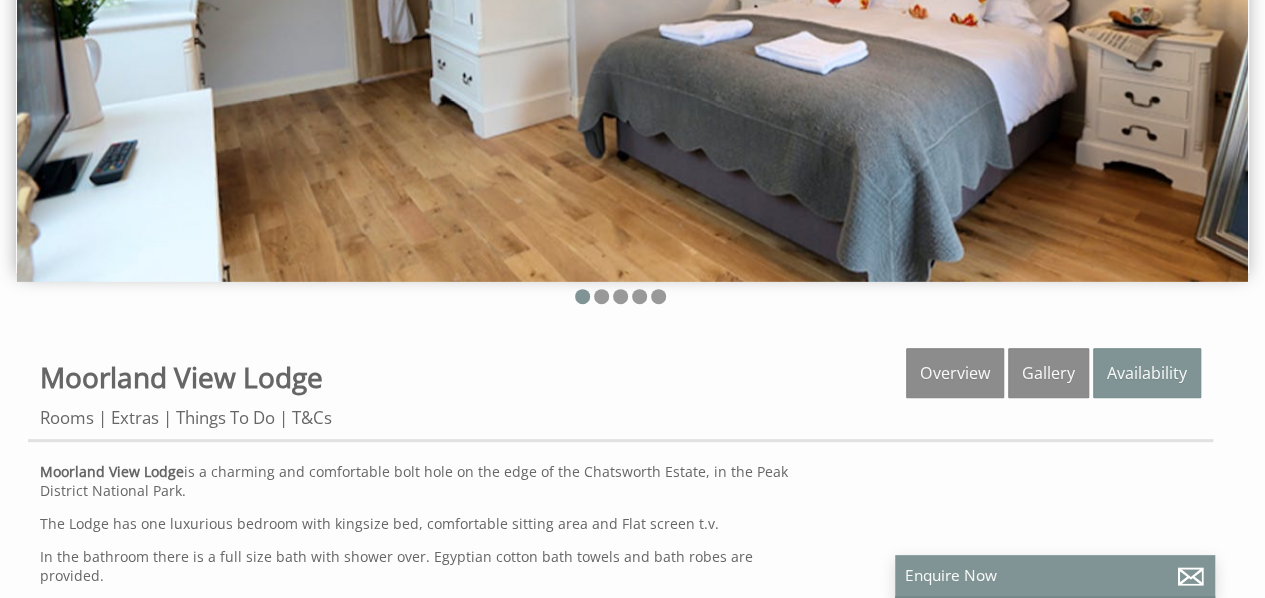 scroll, scrollTop: 276, scrollLeft: 0, axis: vertical 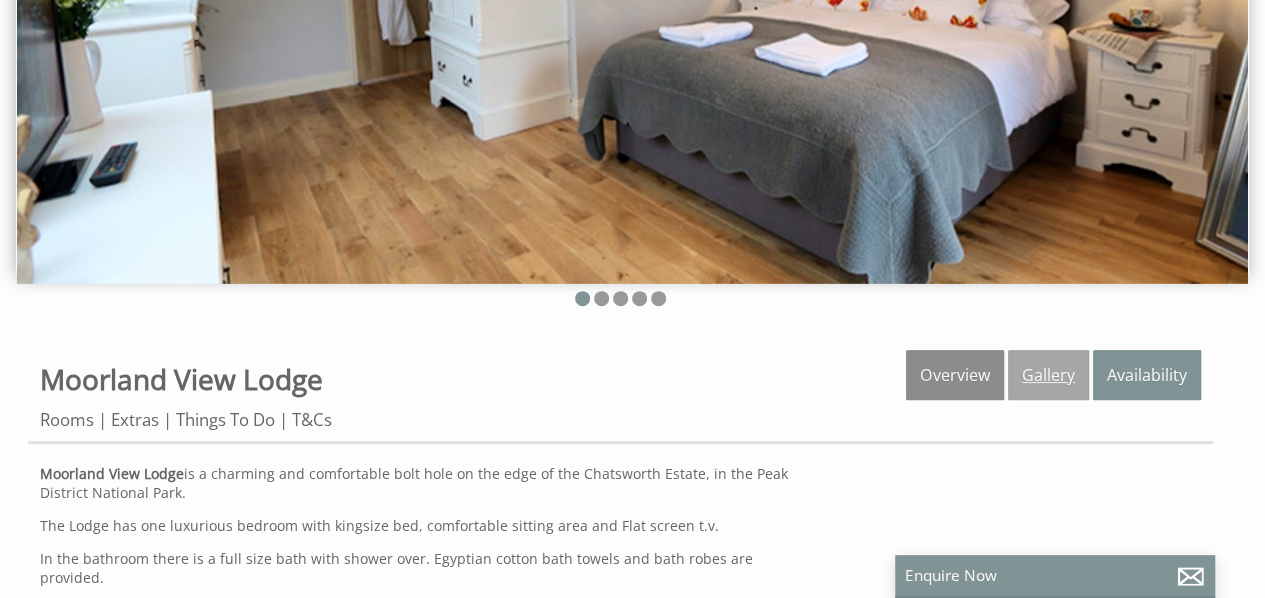 click on "Gallery" at bounding box center (1048, 375) 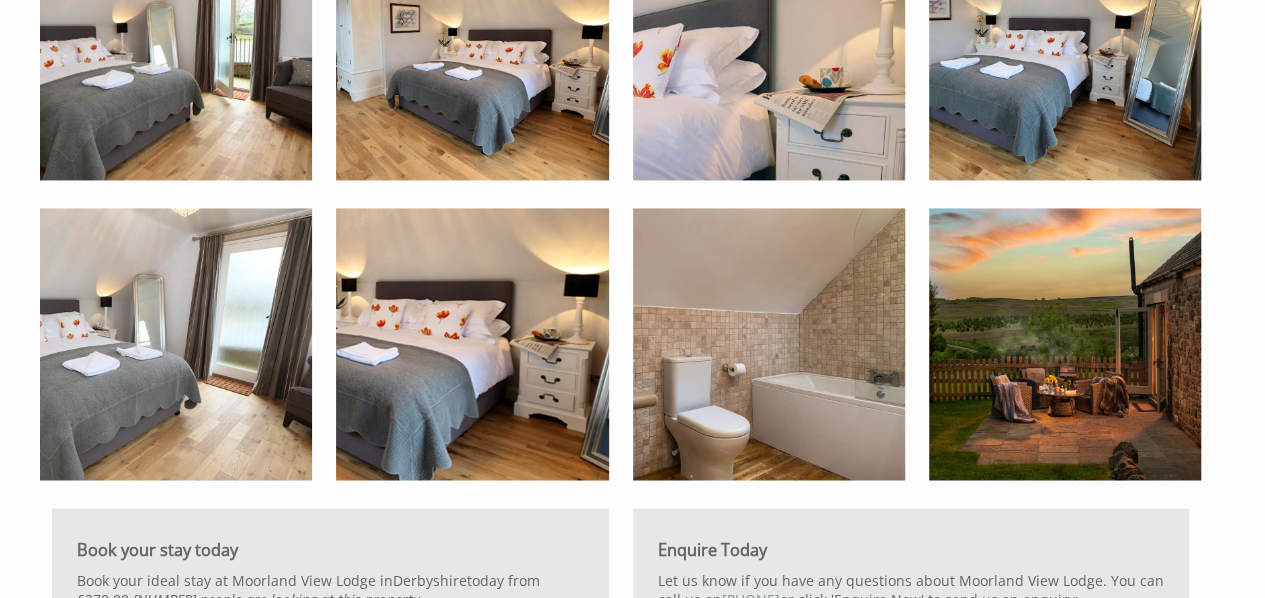 scroll, scrollTop: 1858, scrollLeft: 0, axis: vertical 